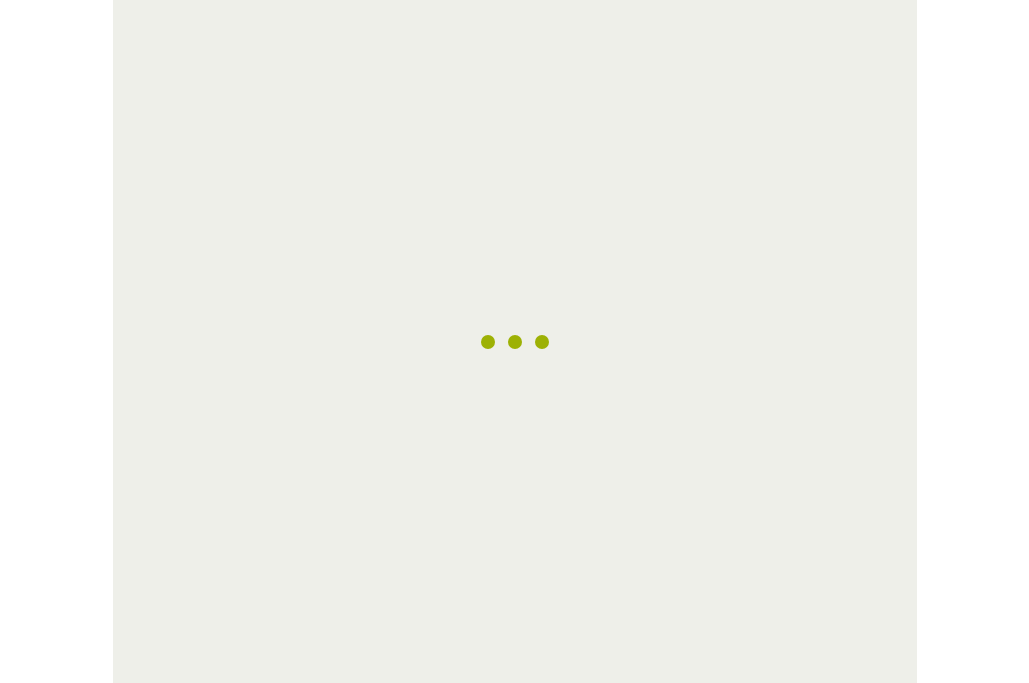 scroll, scrollTop: 0, scrollLeft: 0, axis: both 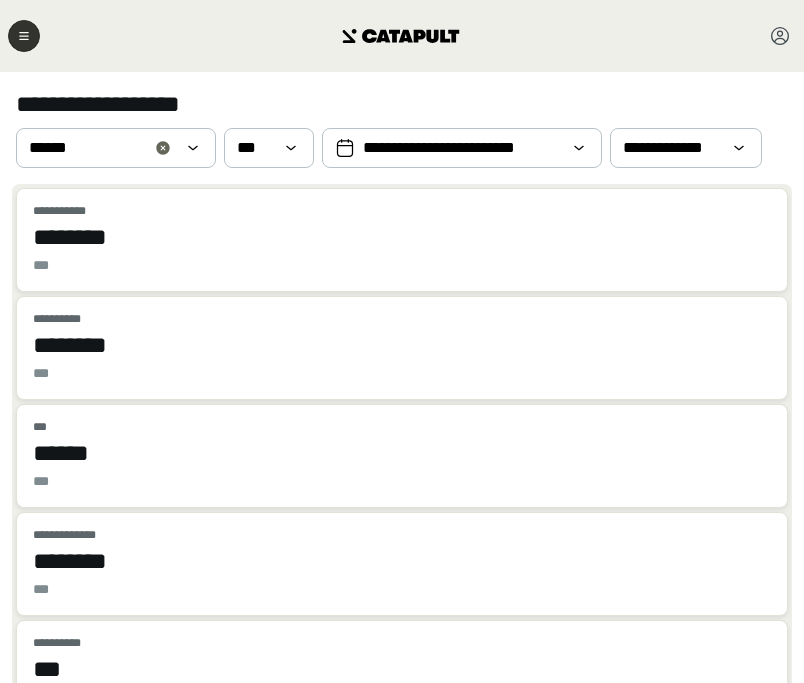 click 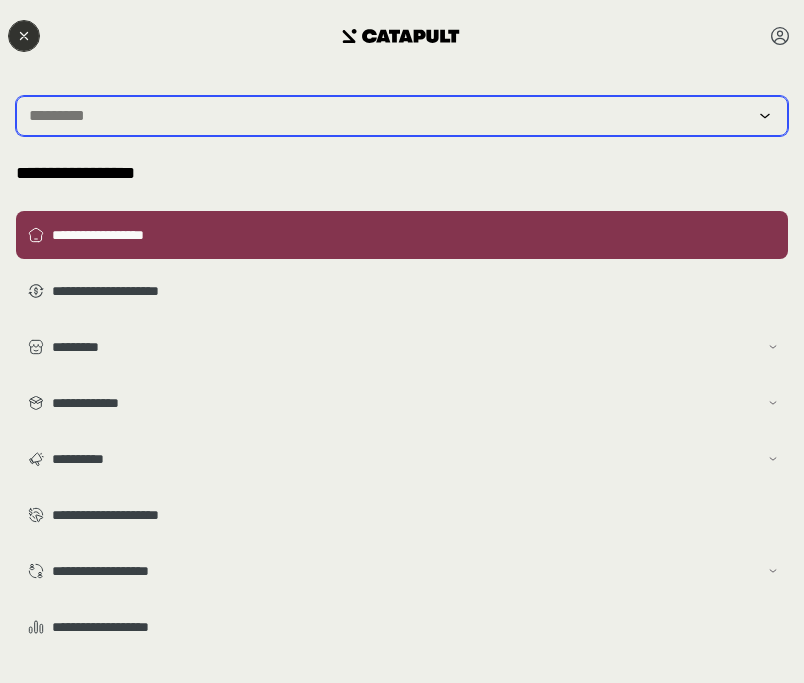 click at bounding box center (388, 116) 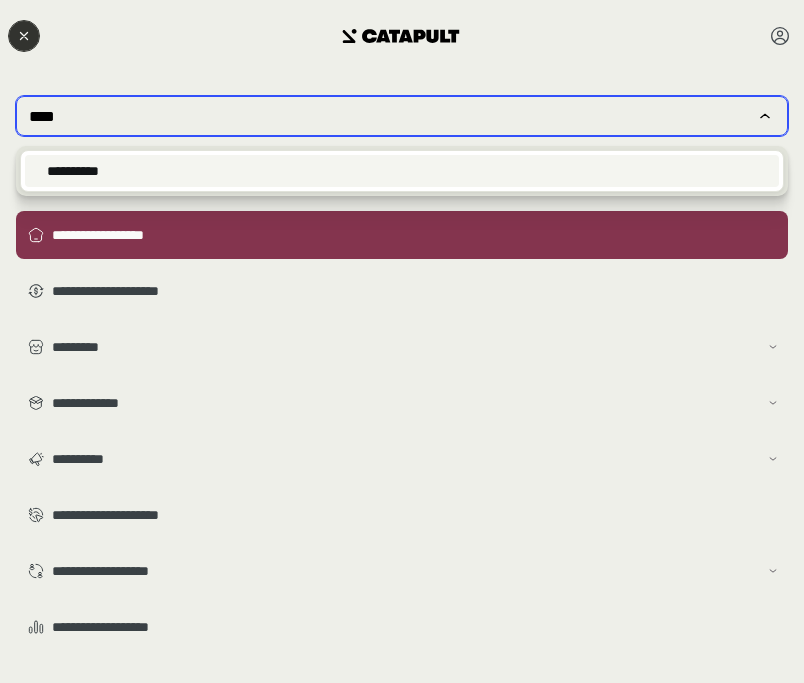 type on "****" 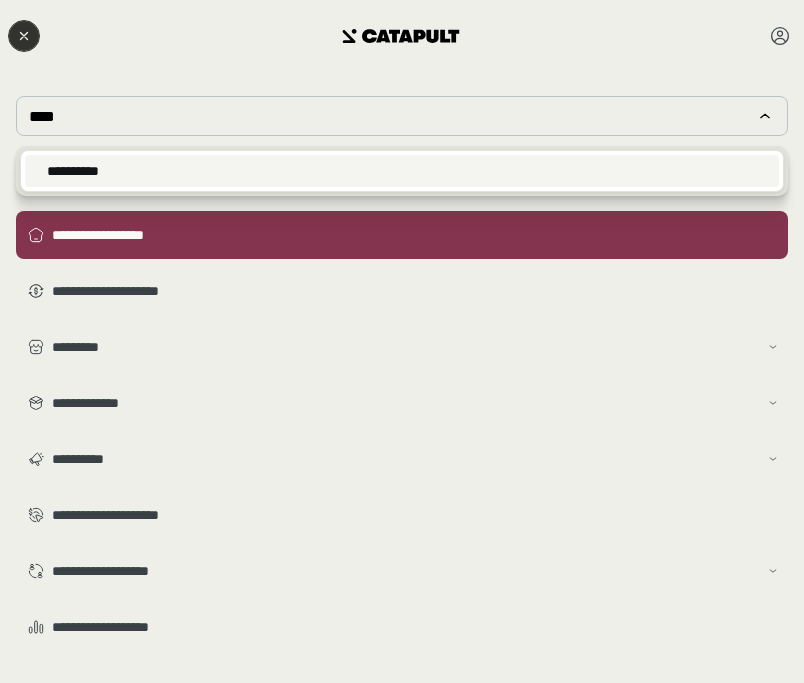click on "**********" at bounding box center [402, 171] 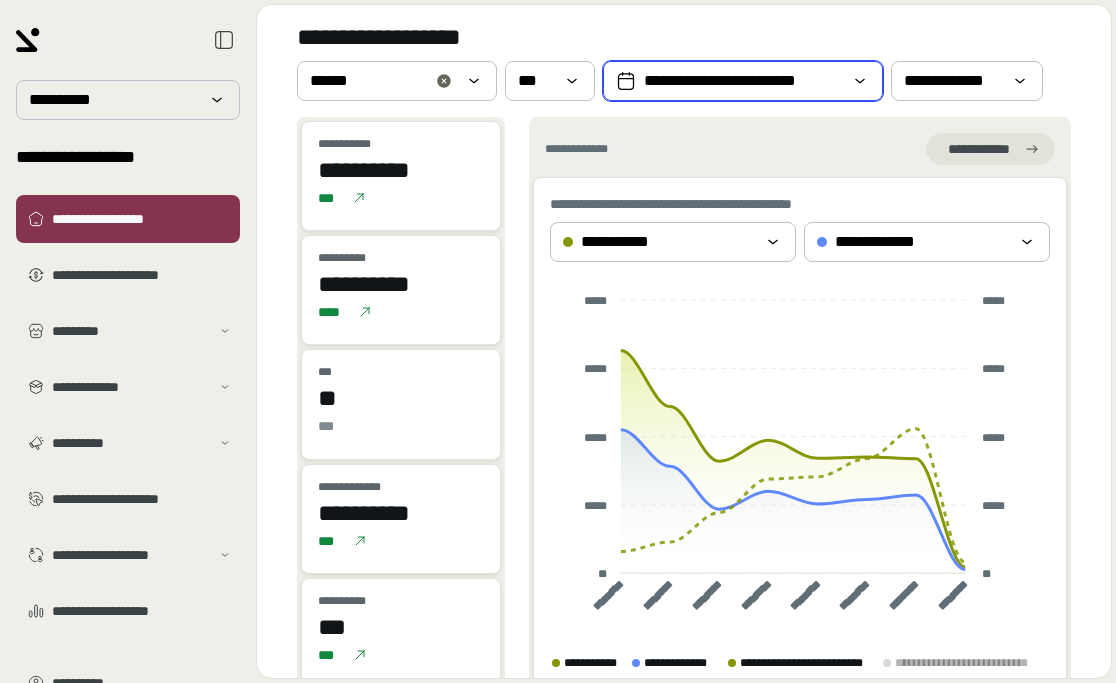 click on "**********" at bounding box center (743, 81) 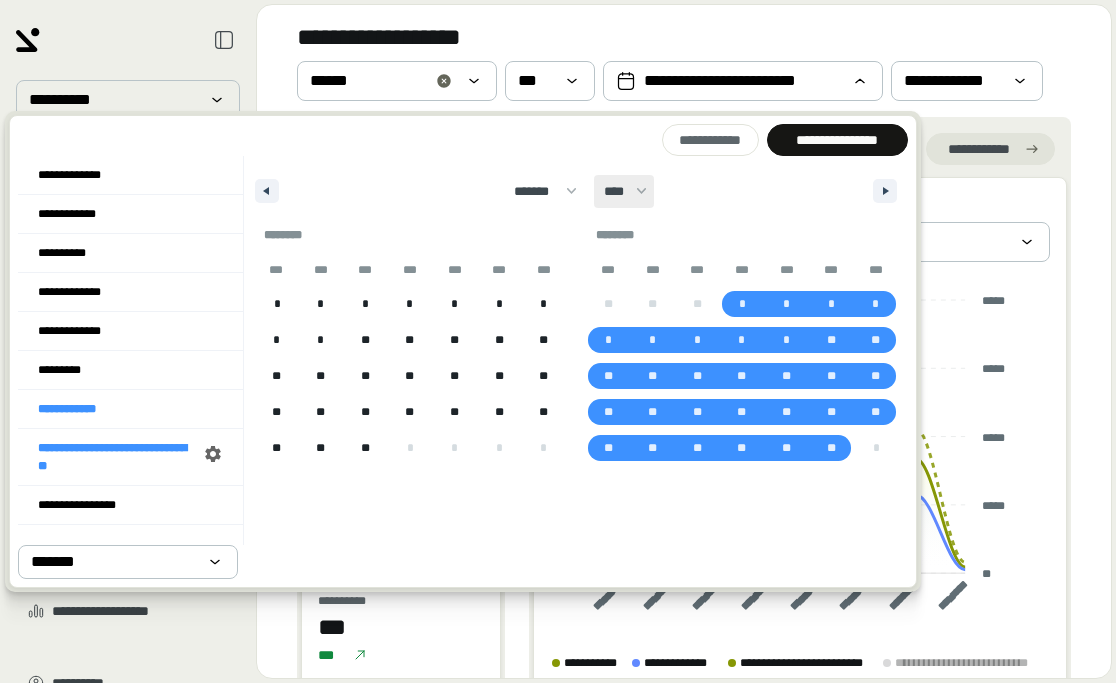 click on "**** **** **** **** **** **** **** **** **** **** **** **** **** **** **** **** **** **** **** **** **** **** **** **** **** **** **** **** **** **** **** **** **** **** **** **** **** **** **** **** **** **** **** **** **** **** **** **** **** **** **** **** **** **** **** **** **** **** **** **** **** **** **** **** **** **** **** **** **** **** **** **** **** **** **** **** **** **** **** **** **** **** **** **** **** **** **** **** **** **** **** **** **** **** **** **** **** **** **** **** ****" at bounding box center [624, 191] 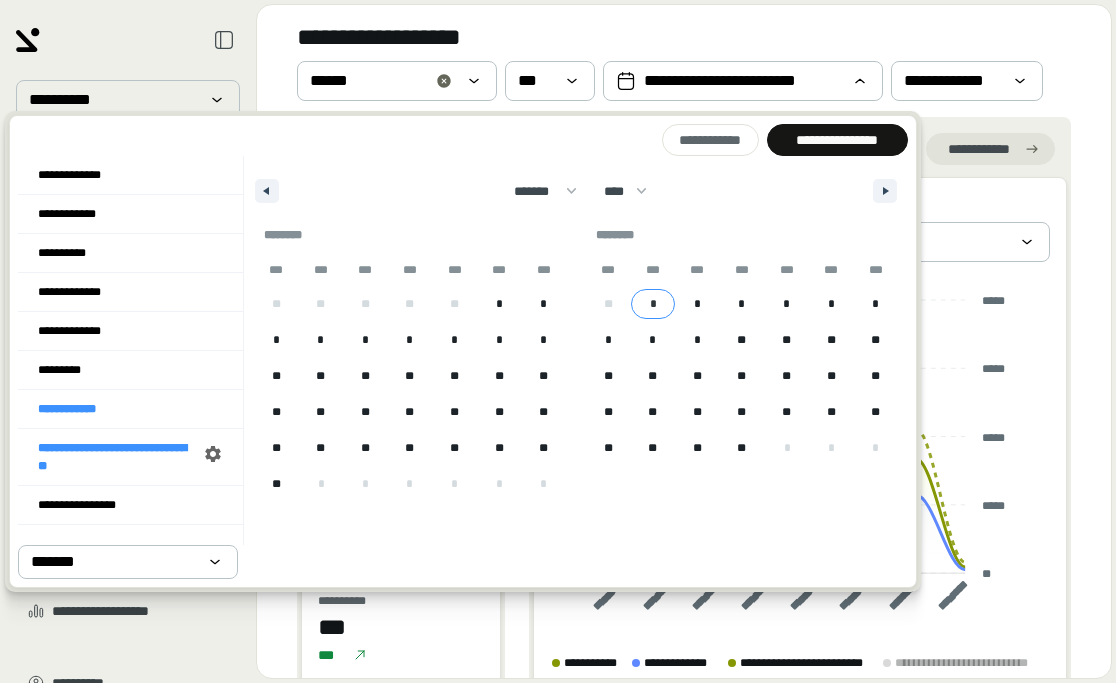 click on "*" at bounding box center (653, 304) 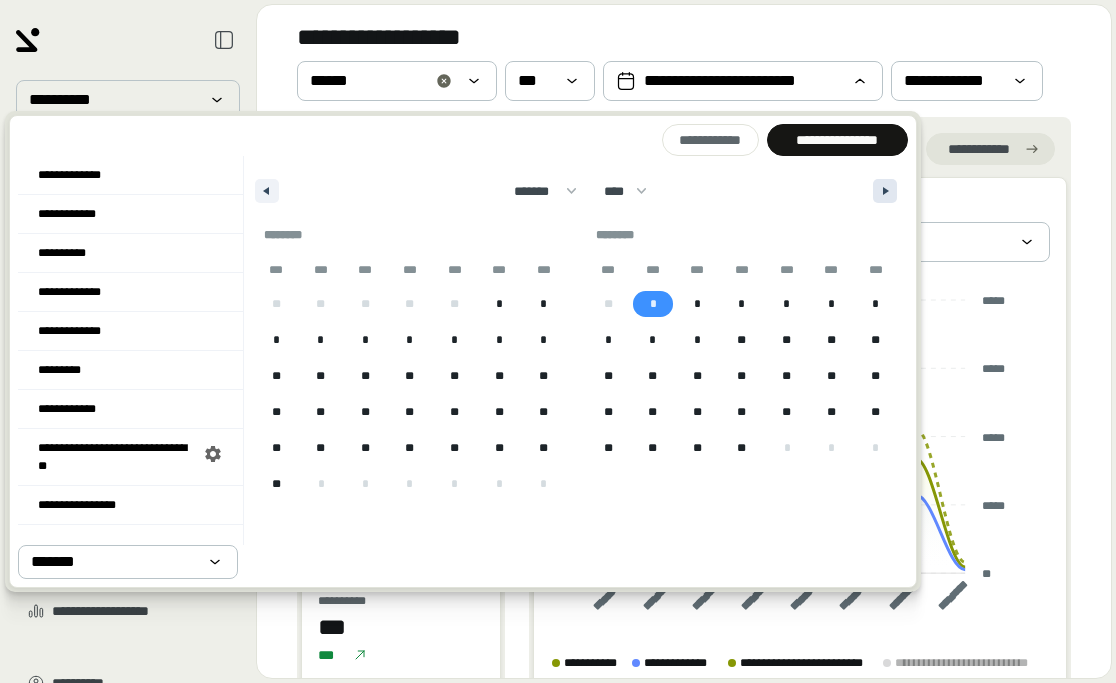 click at bounding box center [885, 191] 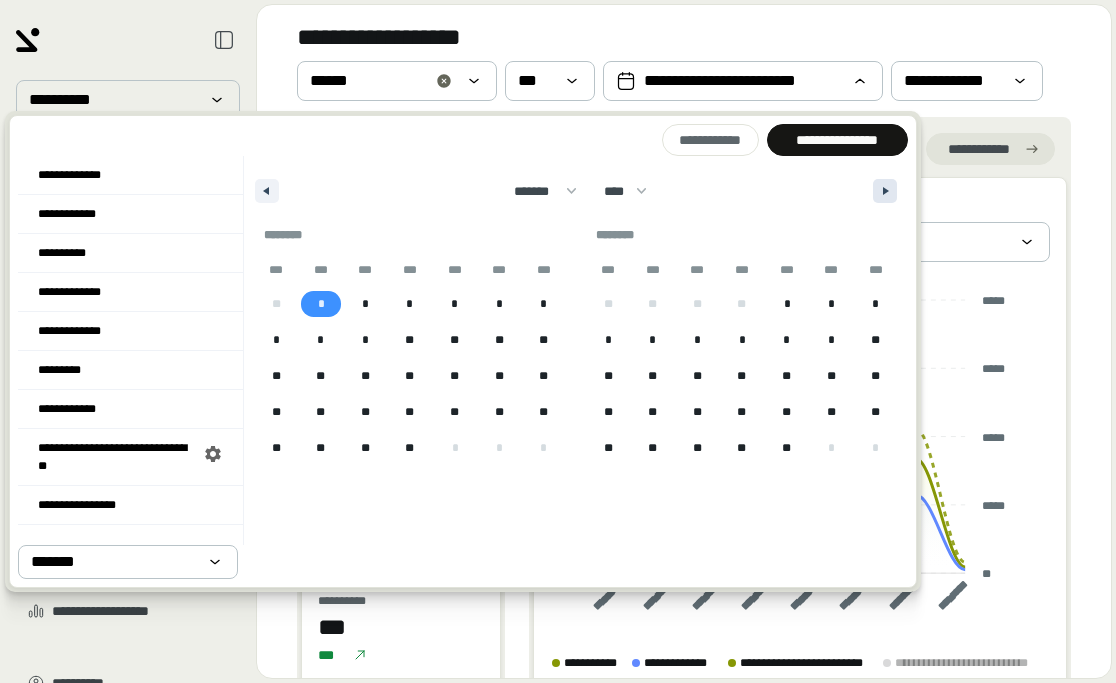 click at bounding box center (885, 191) 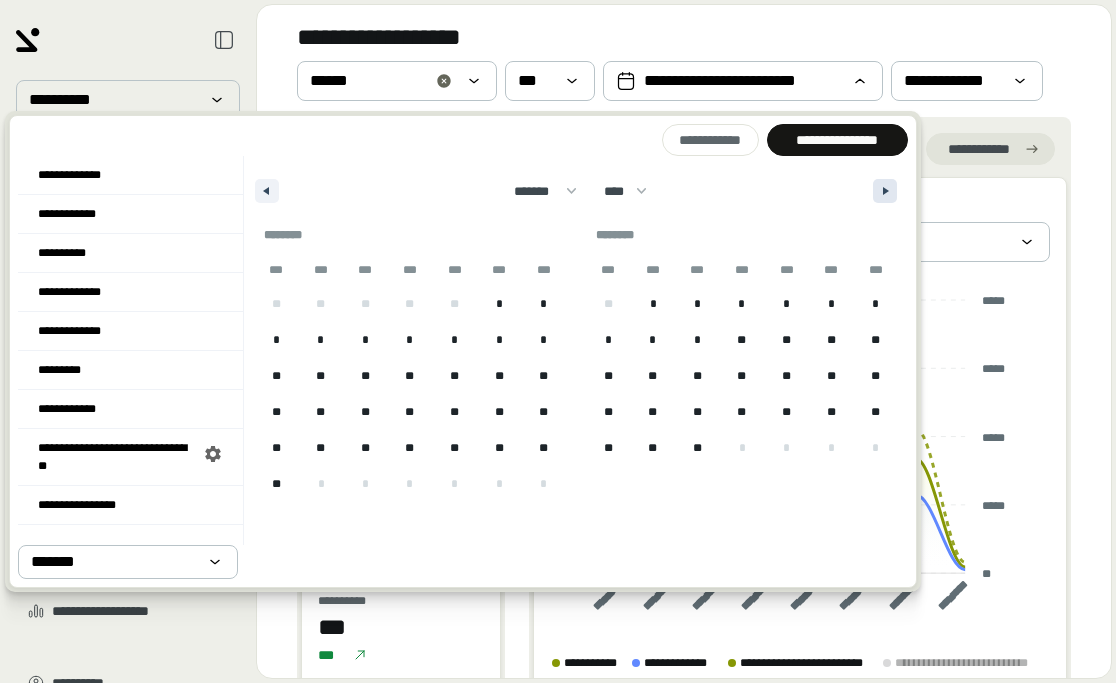 click at bounding box center [885, 191] 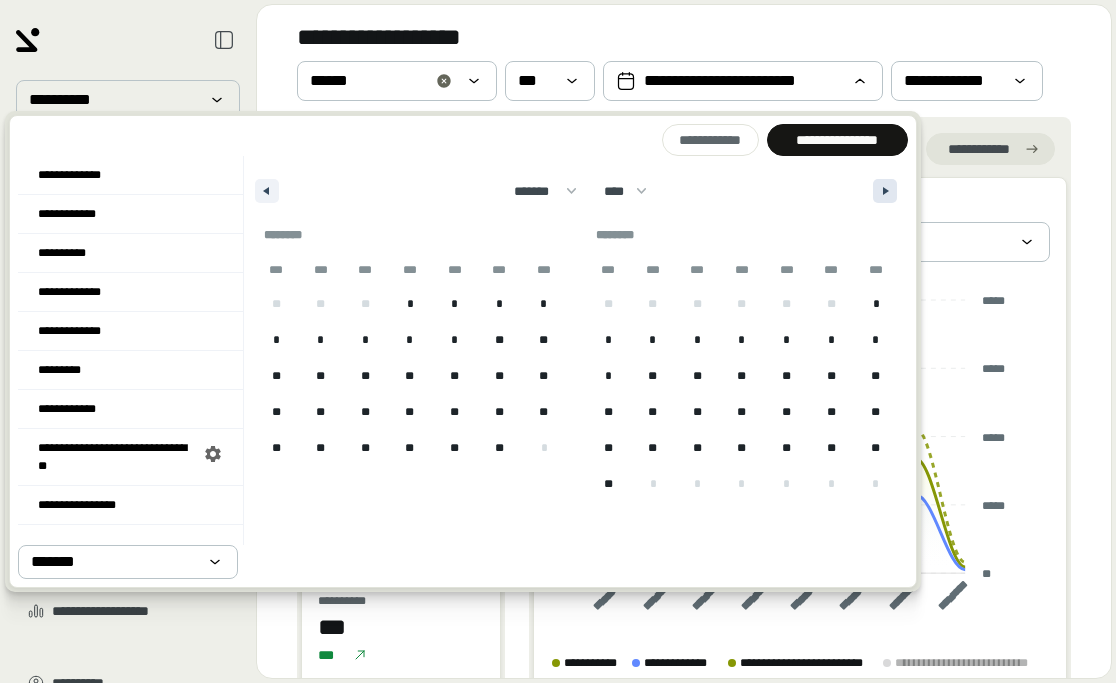 click at bounding box center (885, 191) 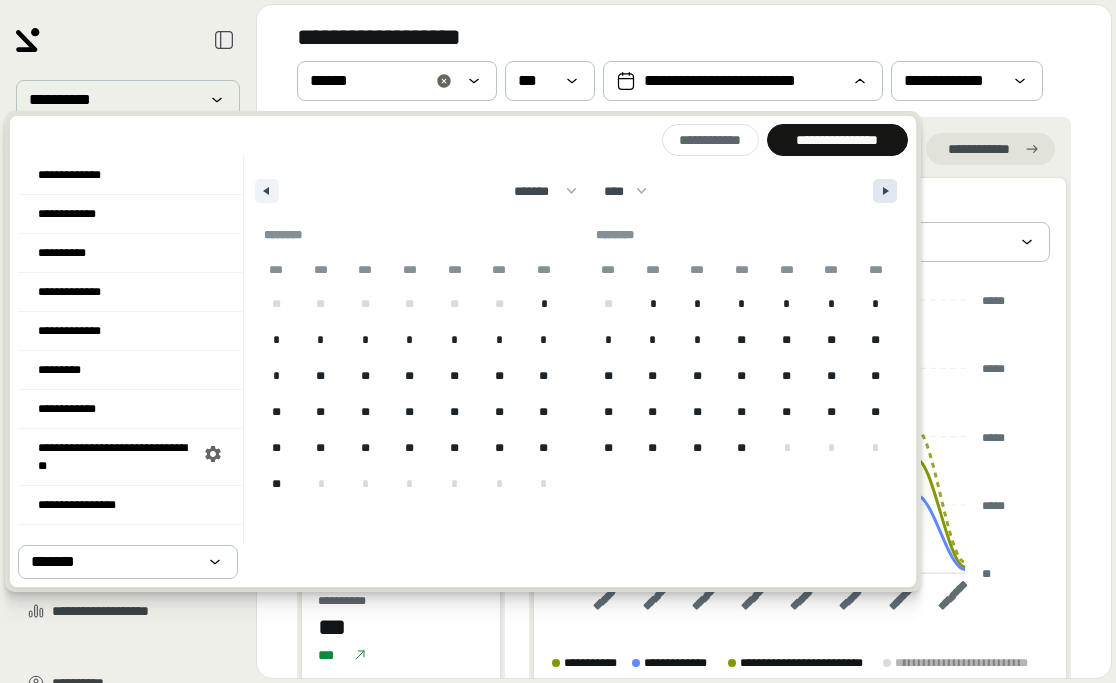 click at bounding box center [885, 191] 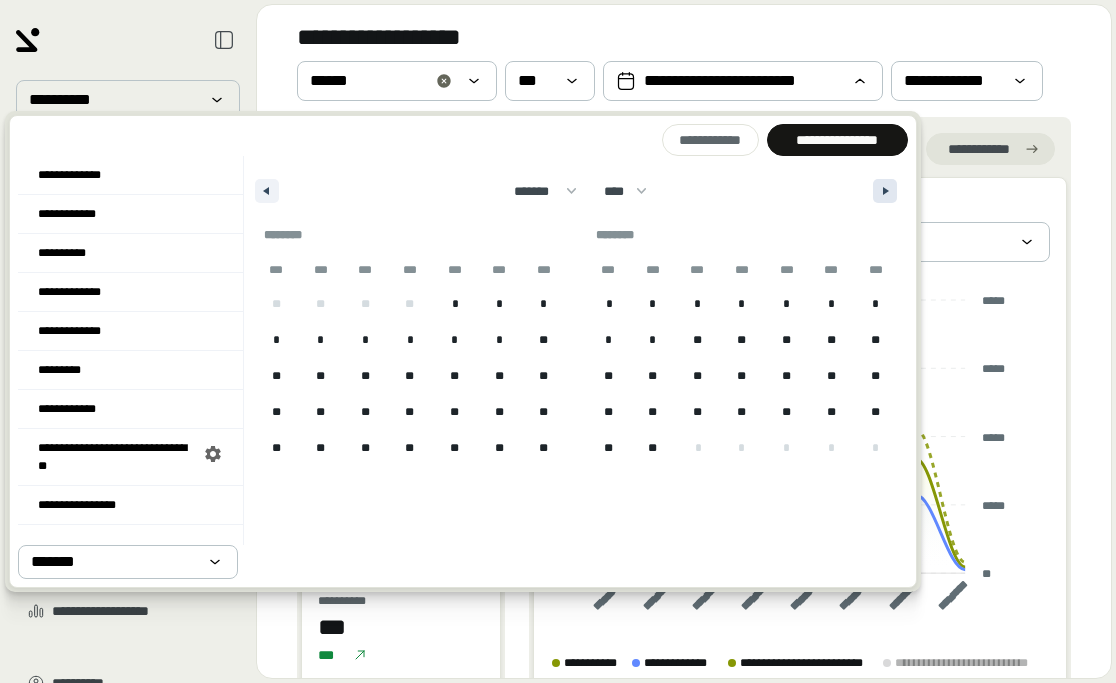 click at bounding box center [885, 191] 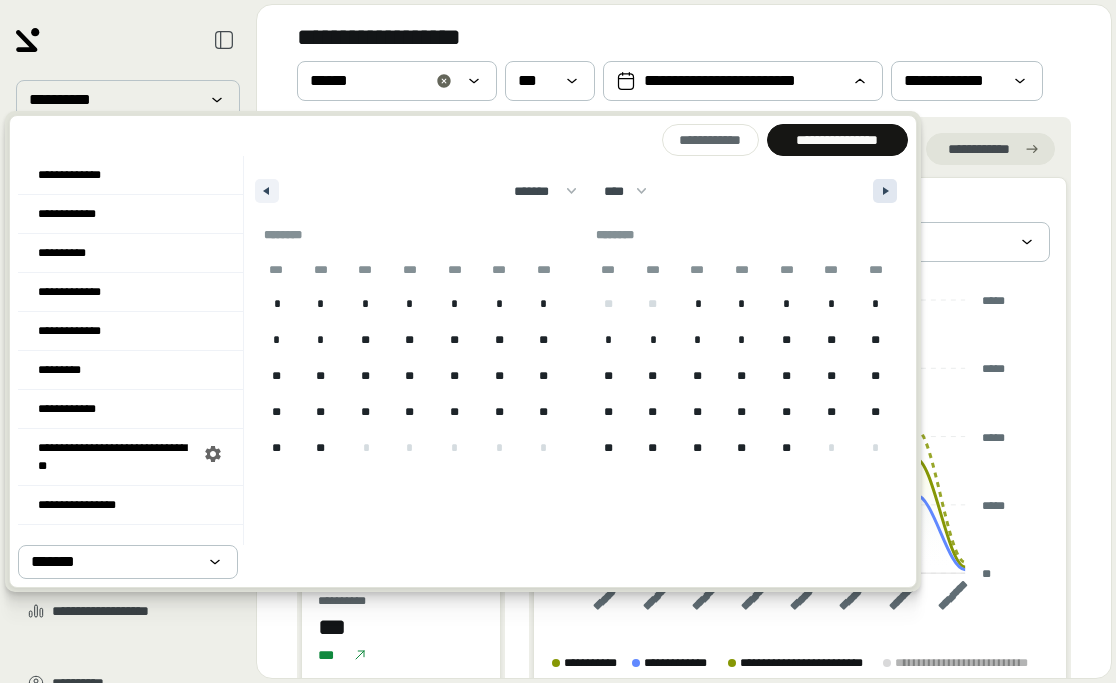 click at bounding box center (885, 191) 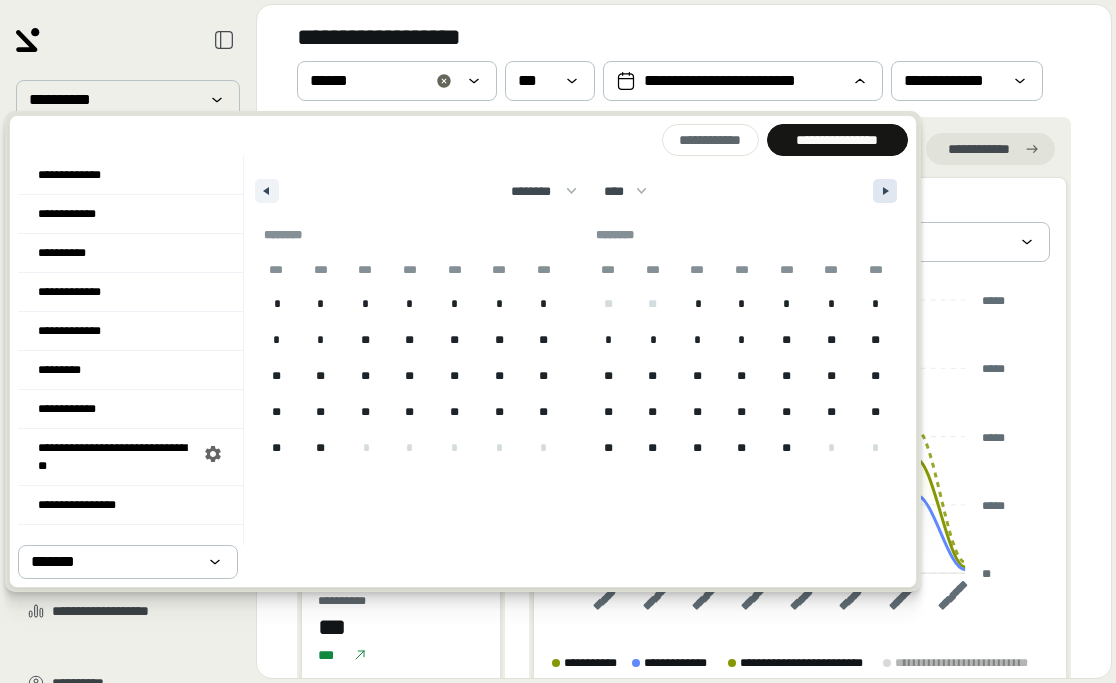 click at bounding box center [885, 191] 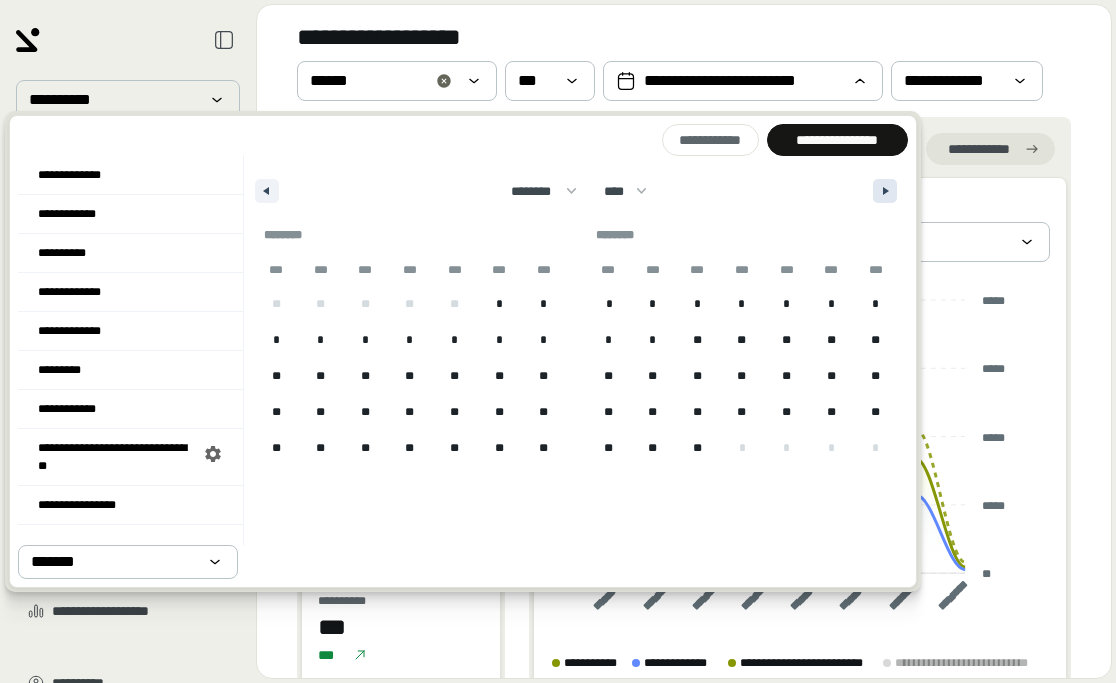 click at bounding box center (885, 191) 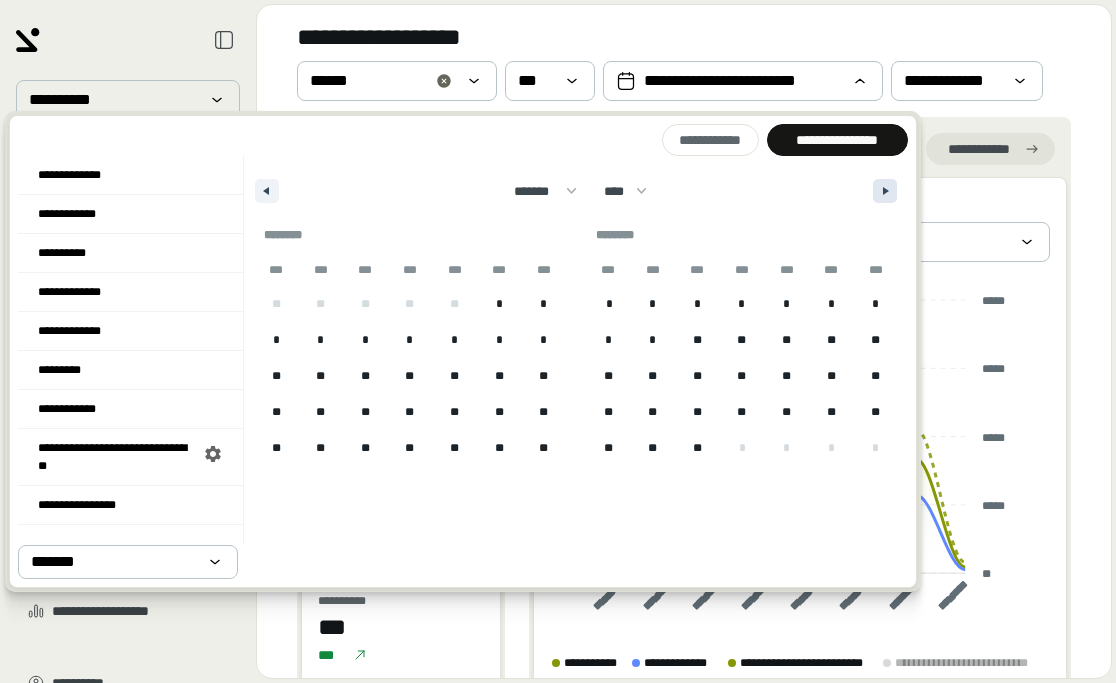 click at bounding box center [885, 191] 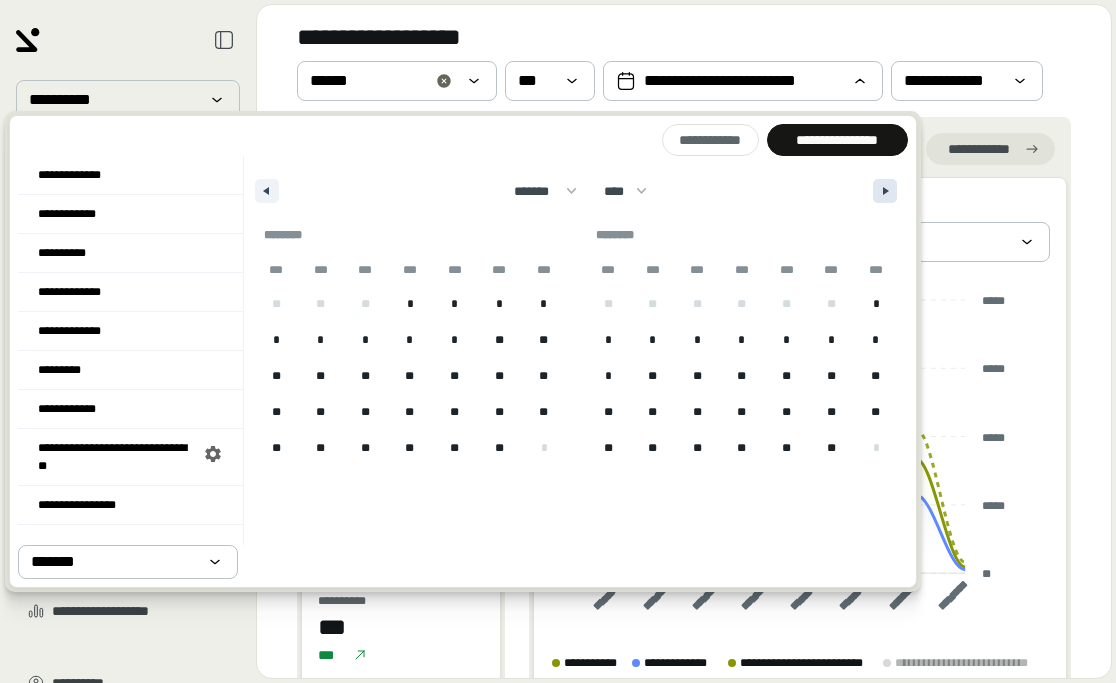 click at bounding box center [885, 191] 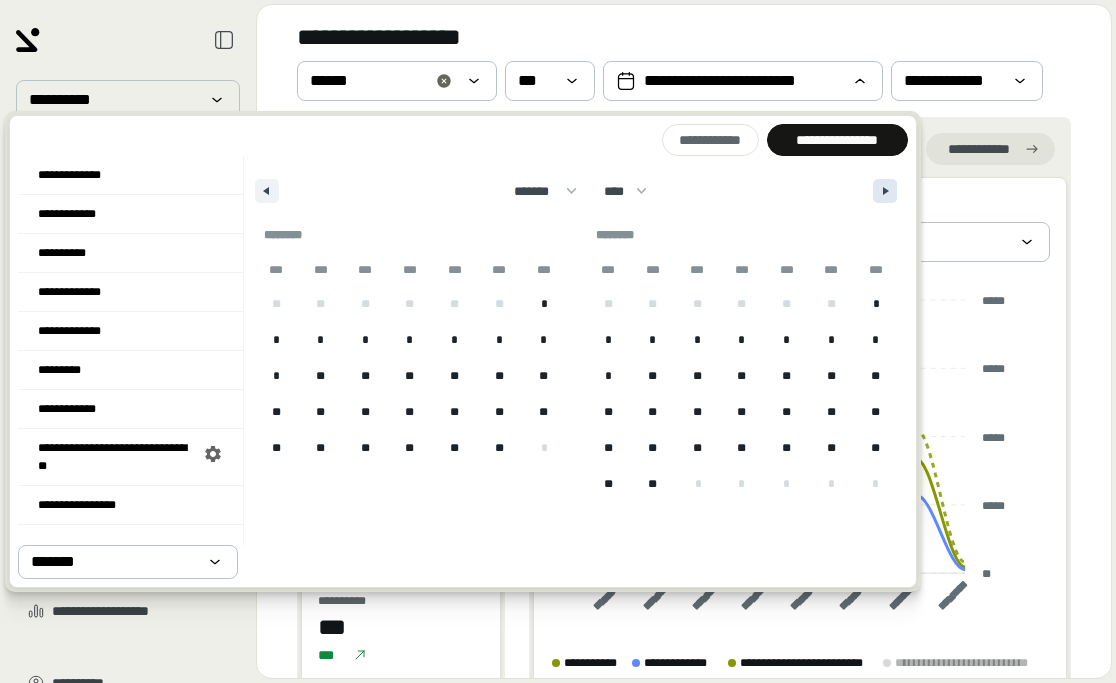 click at bounding box center [885, 191] 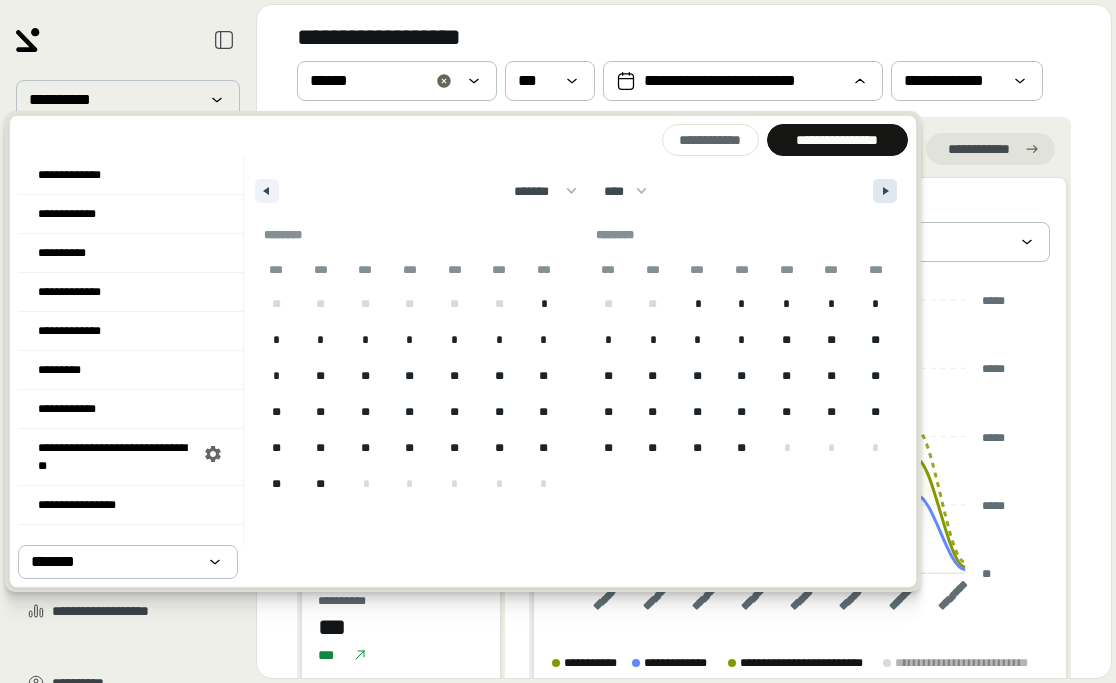 click at bounding box center [885, 191] 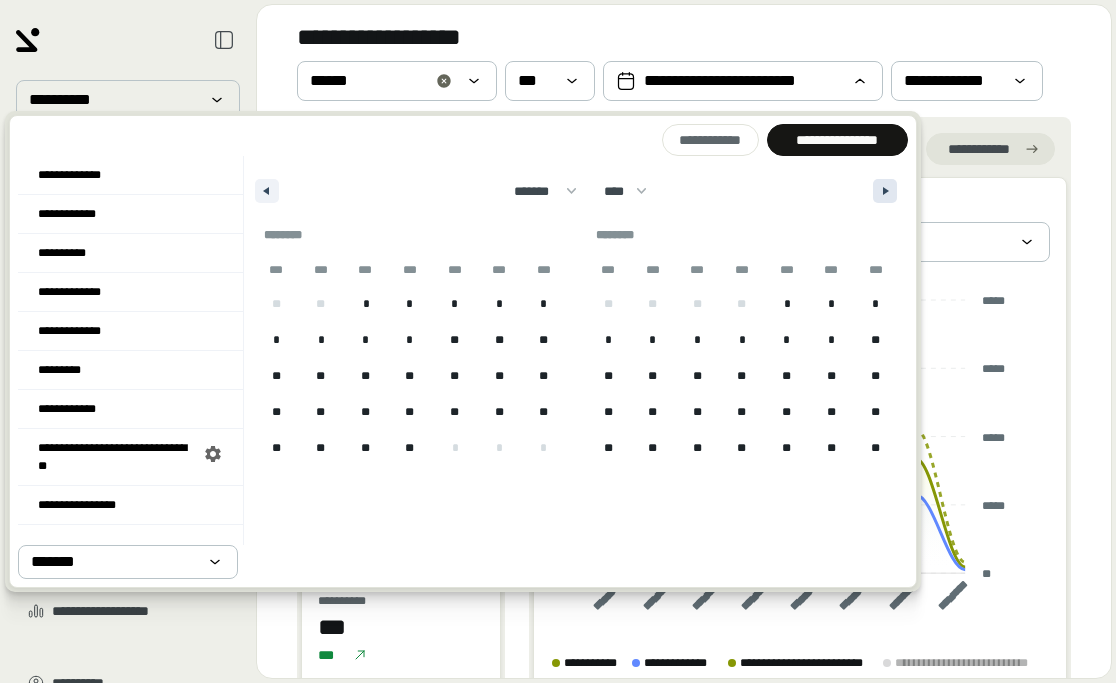 click at bounding box center [885, 191] 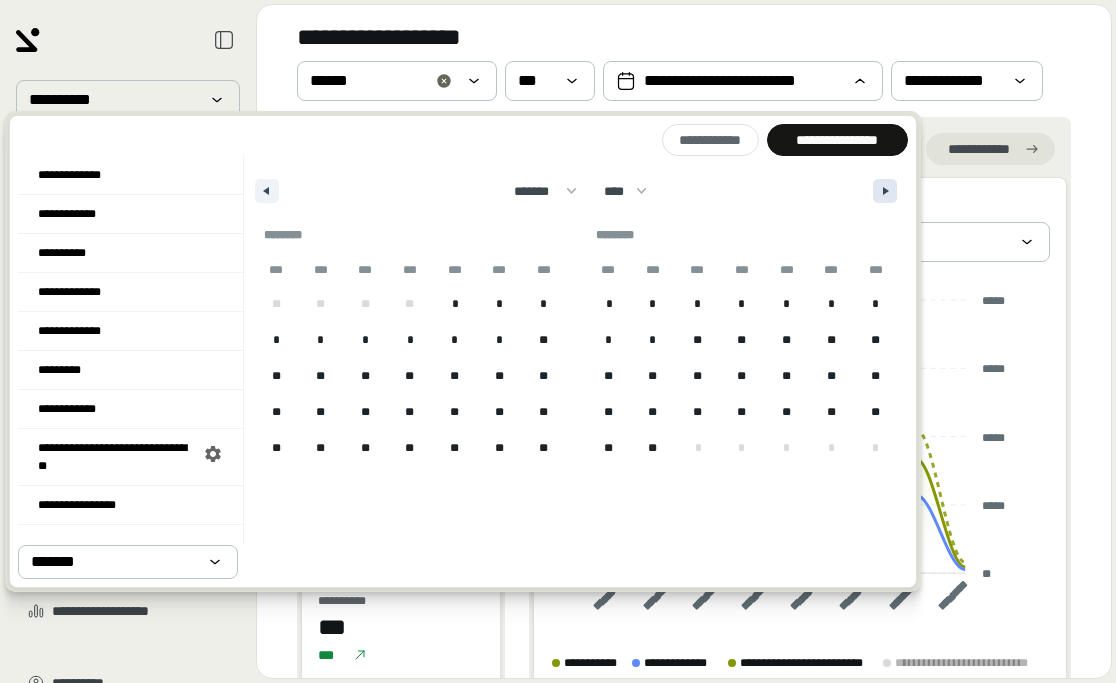 click at bounding box center [885, 191] 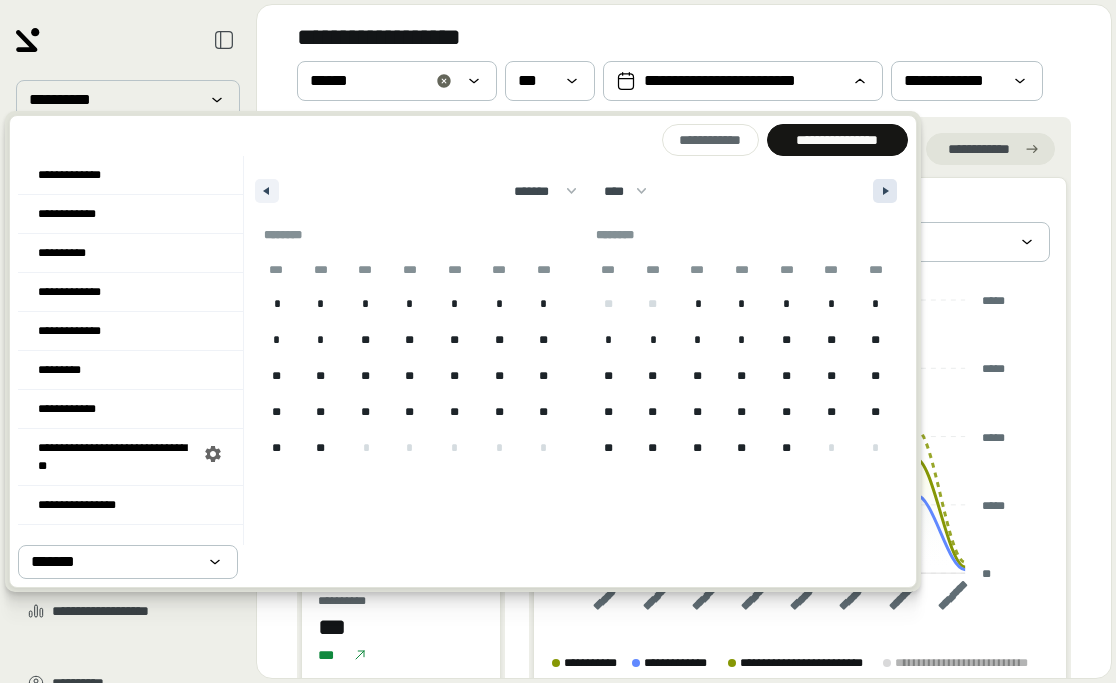 click at bounding box center (885, 191) 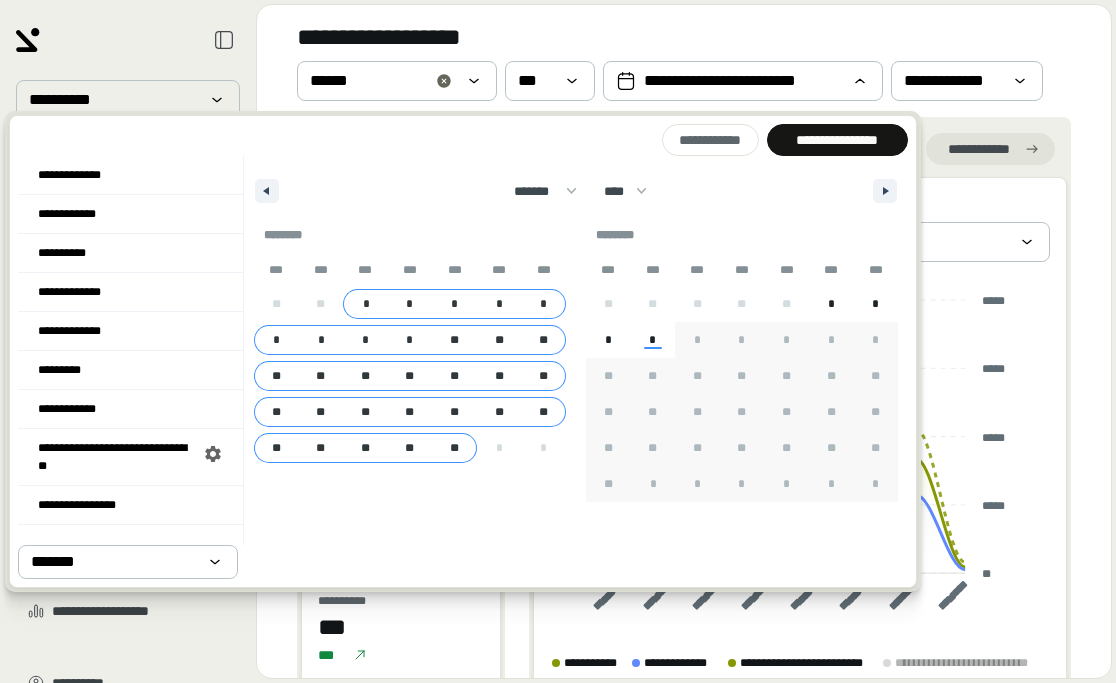 click on "**" at bounding box center (454, 448) 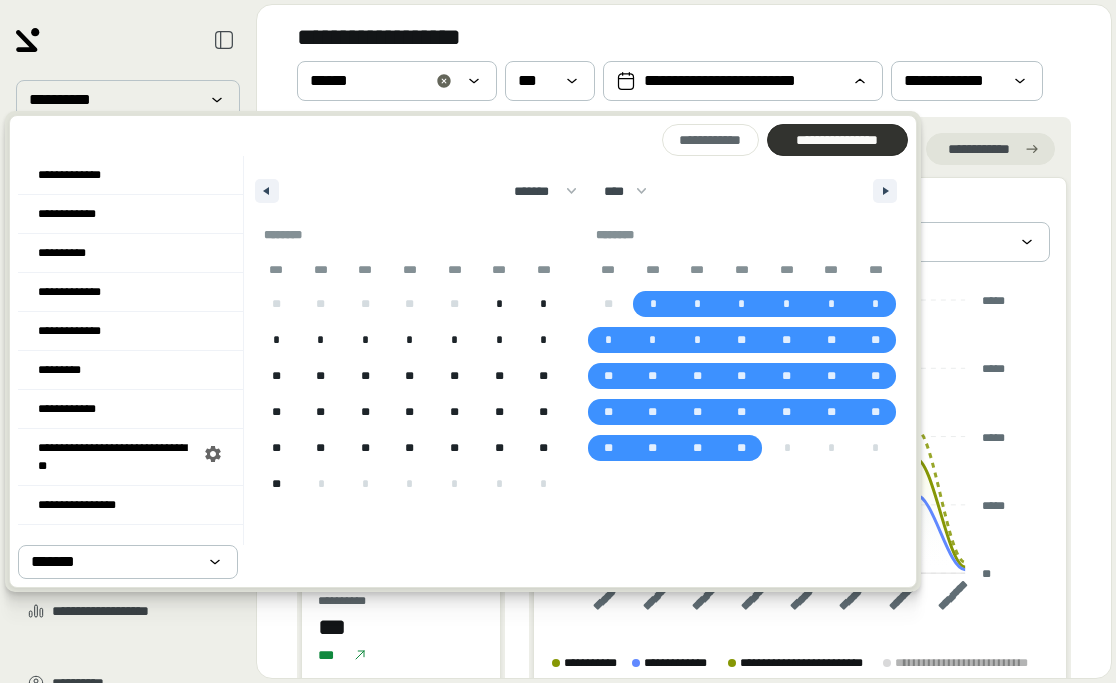 click on "**********" at bounding box center [837, 140] 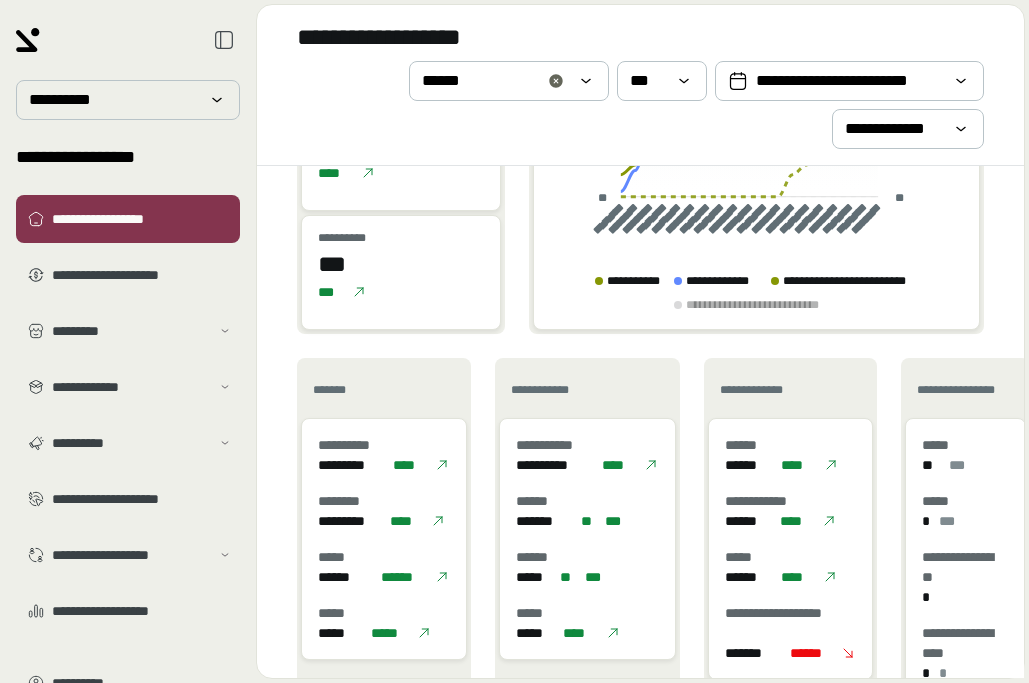 scroll, scrollTop: 371, scrollLeft: 0, axis: vertical 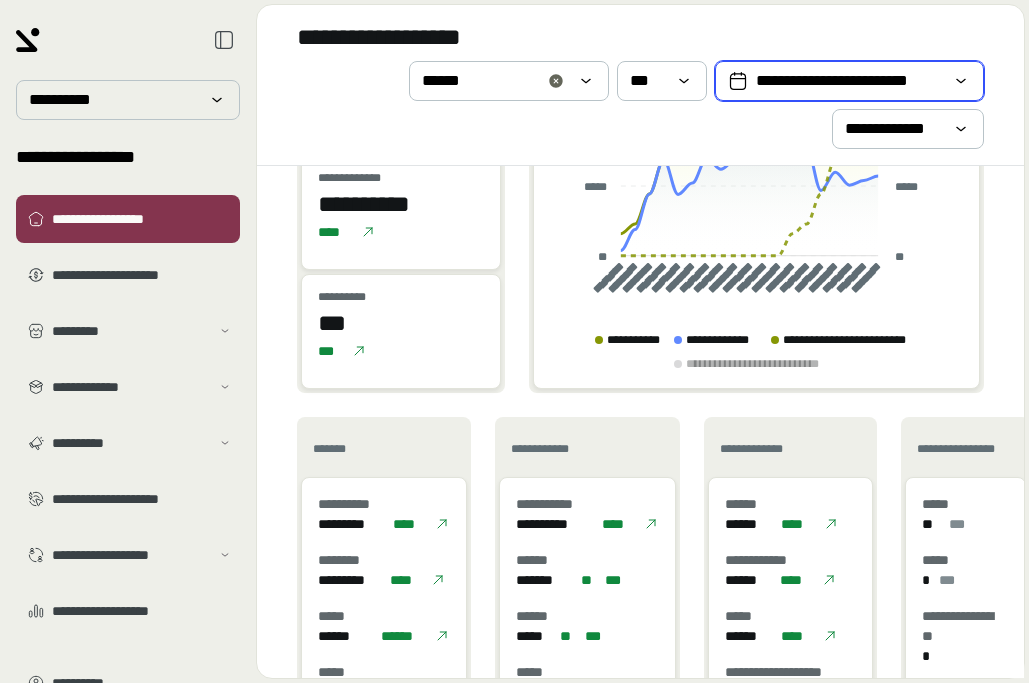 click on "**********" at bounding box center [849, 81] 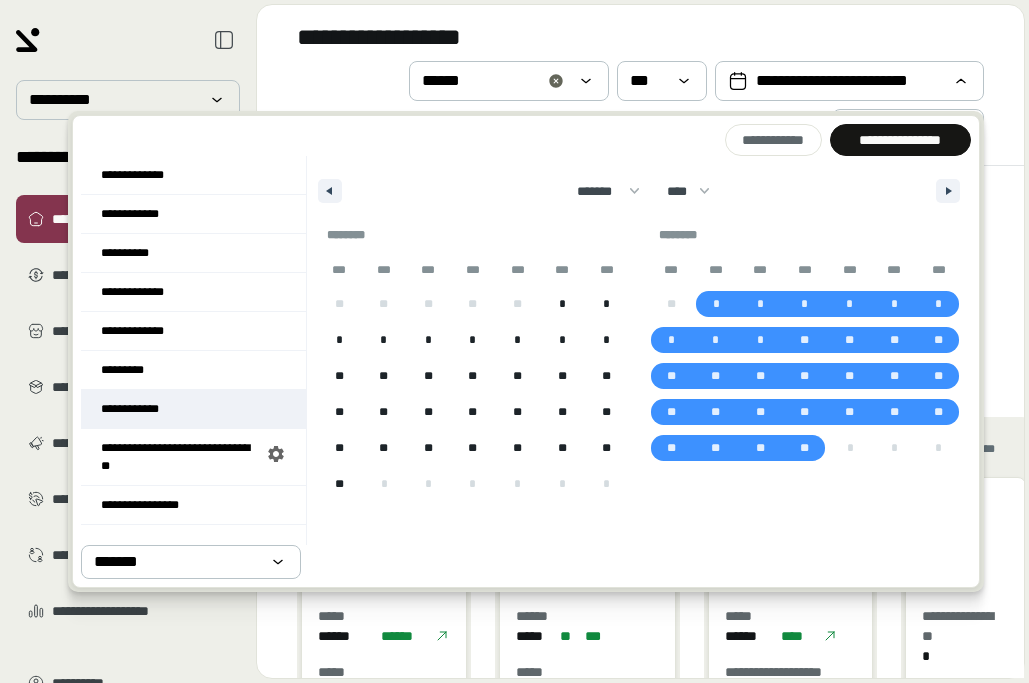click on "**********" at bounding box center [193, 409] 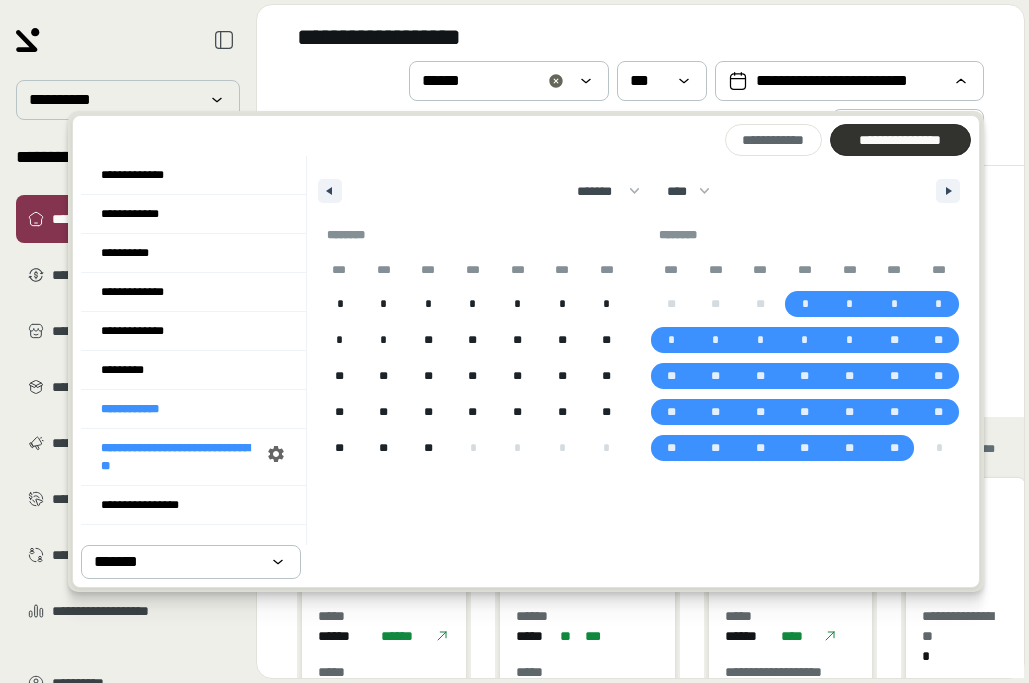 click on "**********" at bounding box center [900, 140] 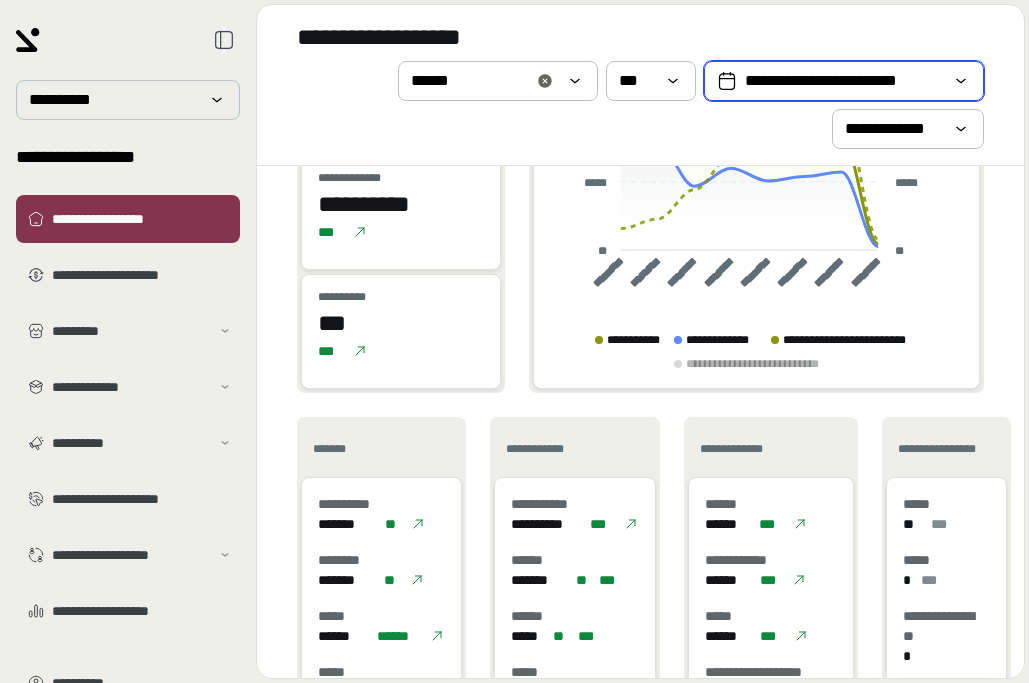 click on "**********" at bounding box center [844, 81] 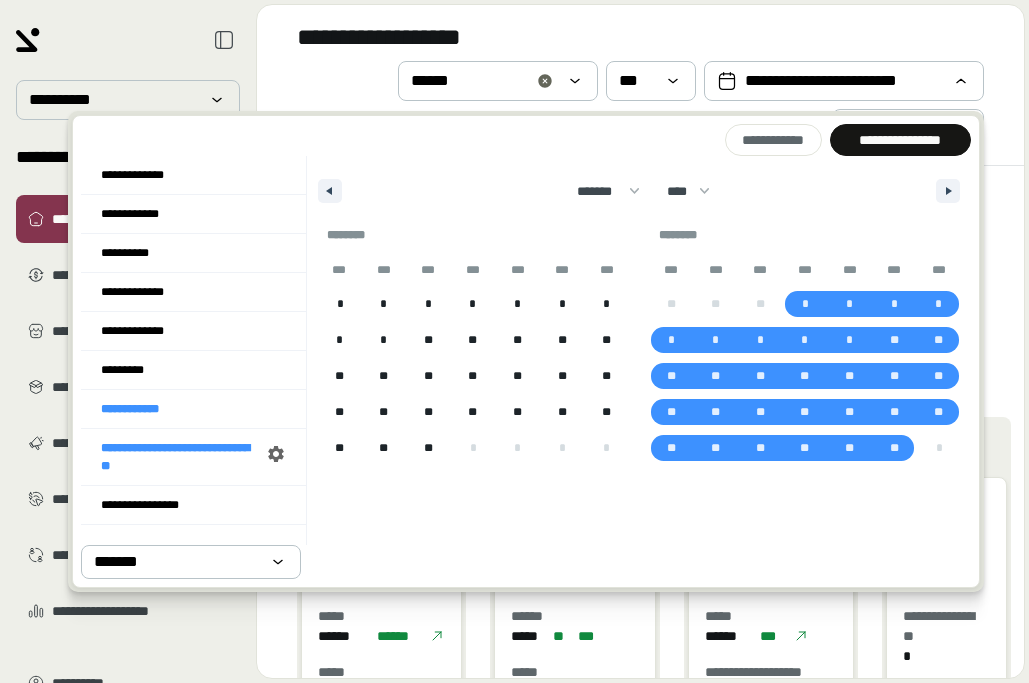 click on "******* ******** ***** ***** *** **** **** ****** ********* ******* ******** ******** **** **** **** **** **** **** **** **** **** **** **** **** **** **** **** **** **** **** **** **** **** **** **** **** **** **** **** **** **** **** **** **** **** **** **** **** **** **** **** **** **** **** **** **** **** **** **** **** **** **** **** **** **** **** **** **** **** **** **** **** **** **** **** **** **** **** **** **** **** **** **** **** **** **** **** **** **** **** **** **** **** **** **** **** **** **** **** **** **** **** **** **** **** **** **** **** **** **** **** **** ****" at bounding box center (639, 186) 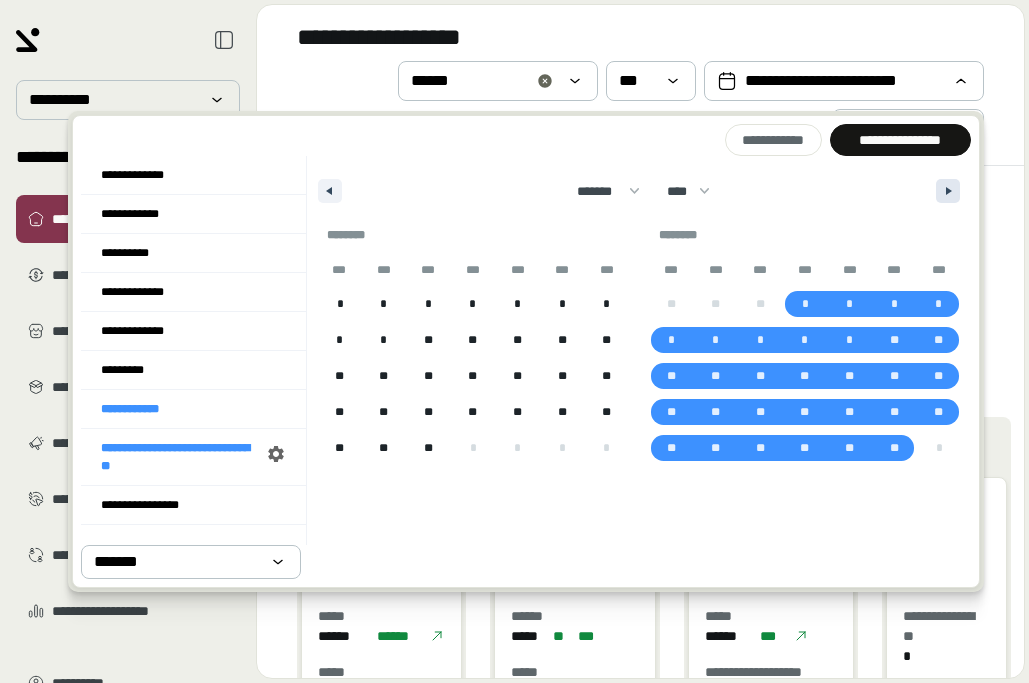 click at bounding box center (948, 191) 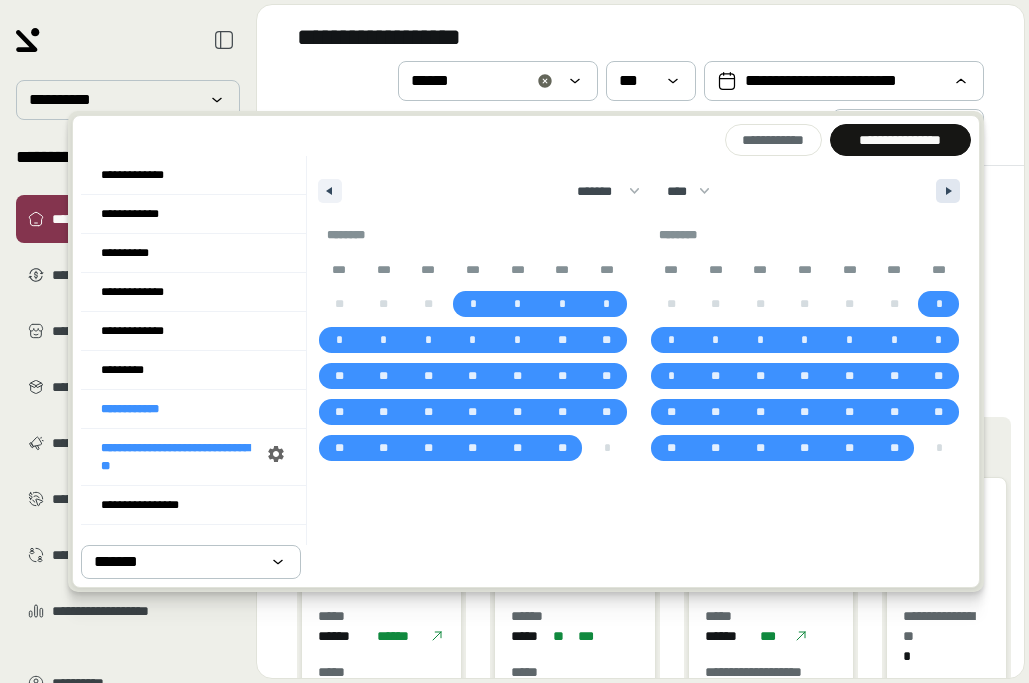 click at bounding box center [948, 191] 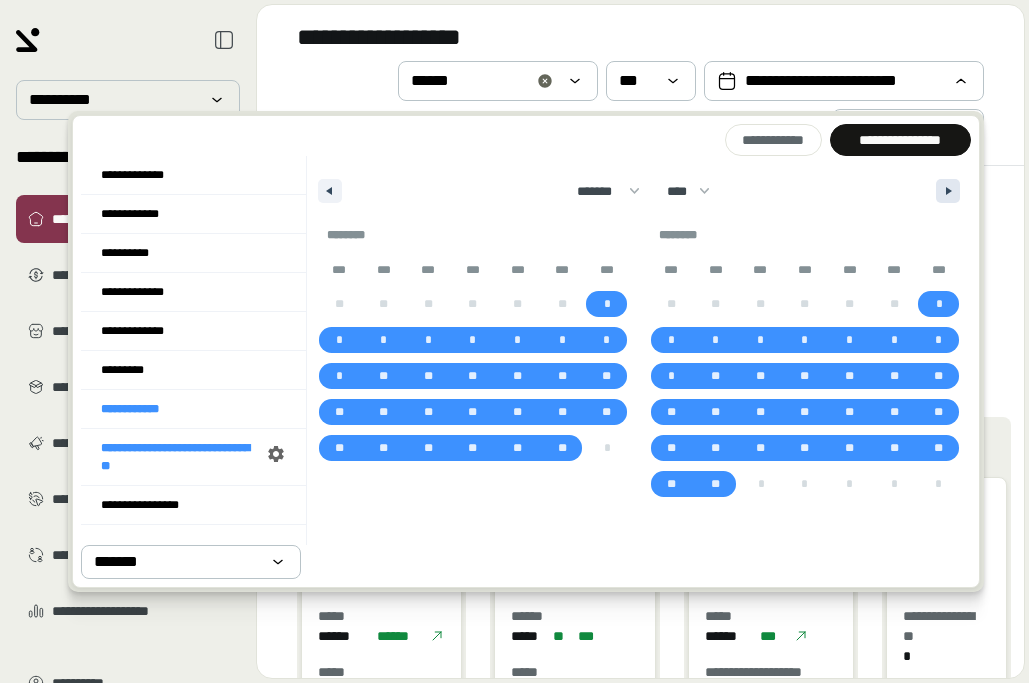 click at bounding box center [948, 191] 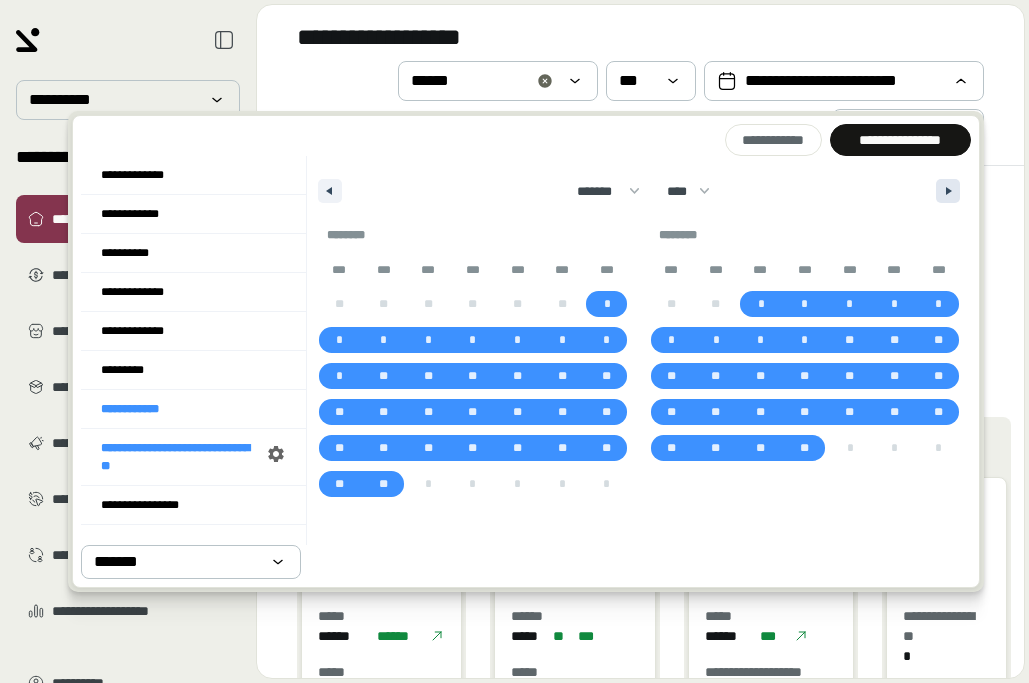 click at bounding box center [948, 191] 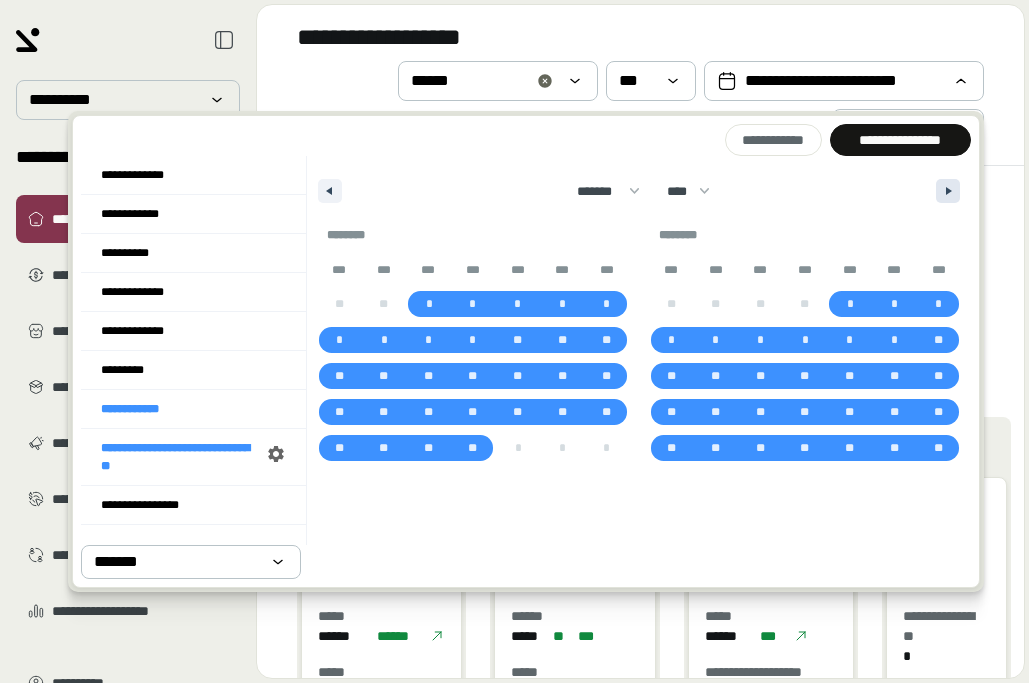 click at bounding box center [948, 191] 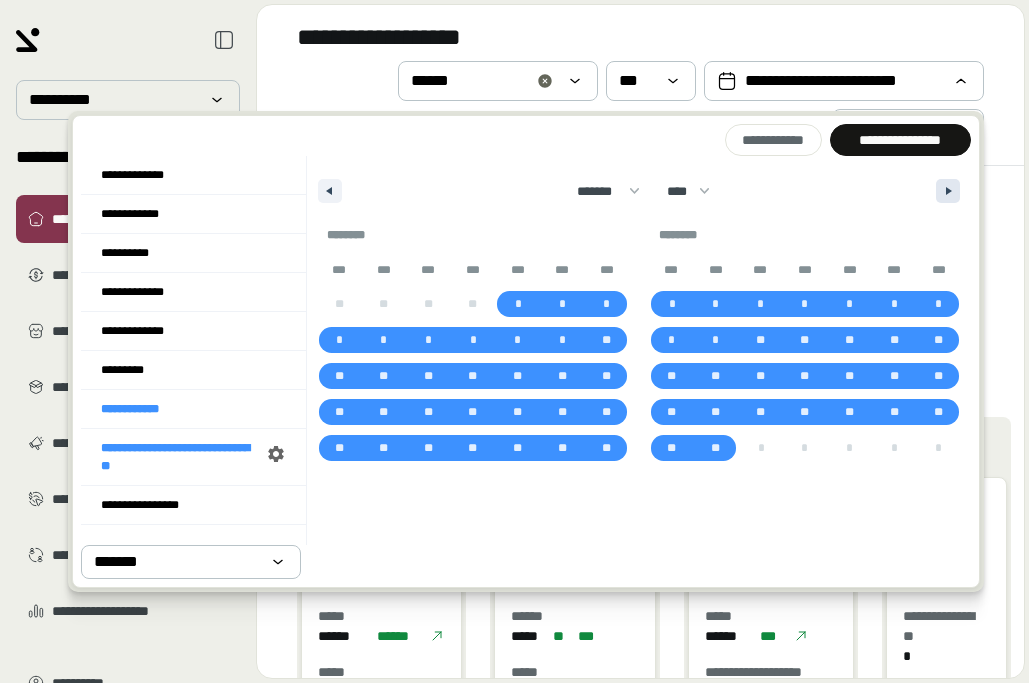 click at bounding box center [948, 191] 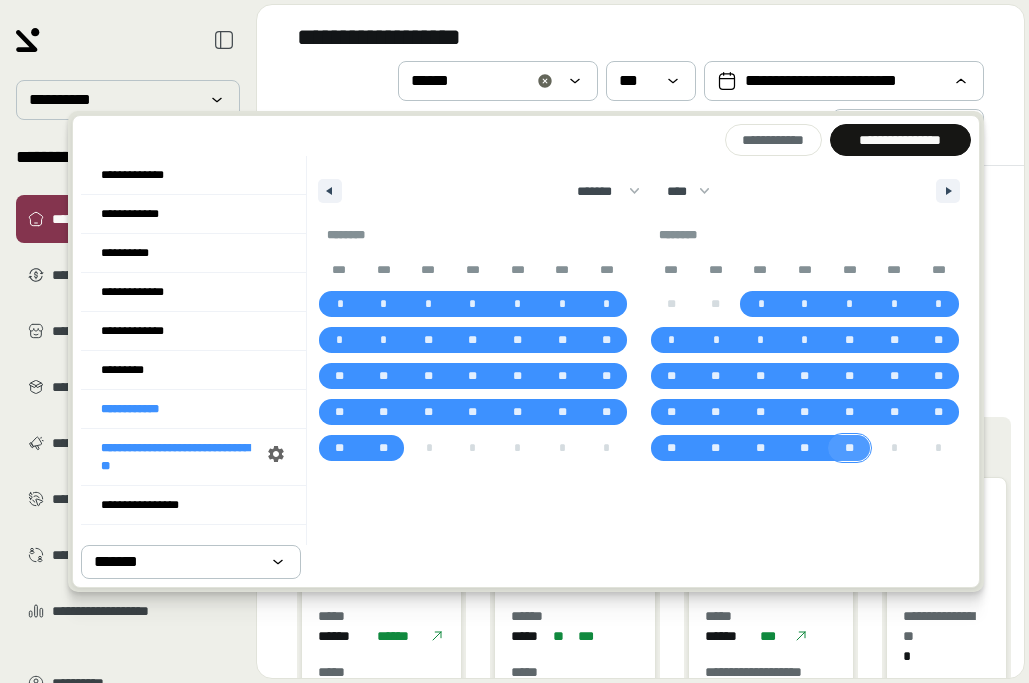 click on "**" at bounding box center [849, 448] 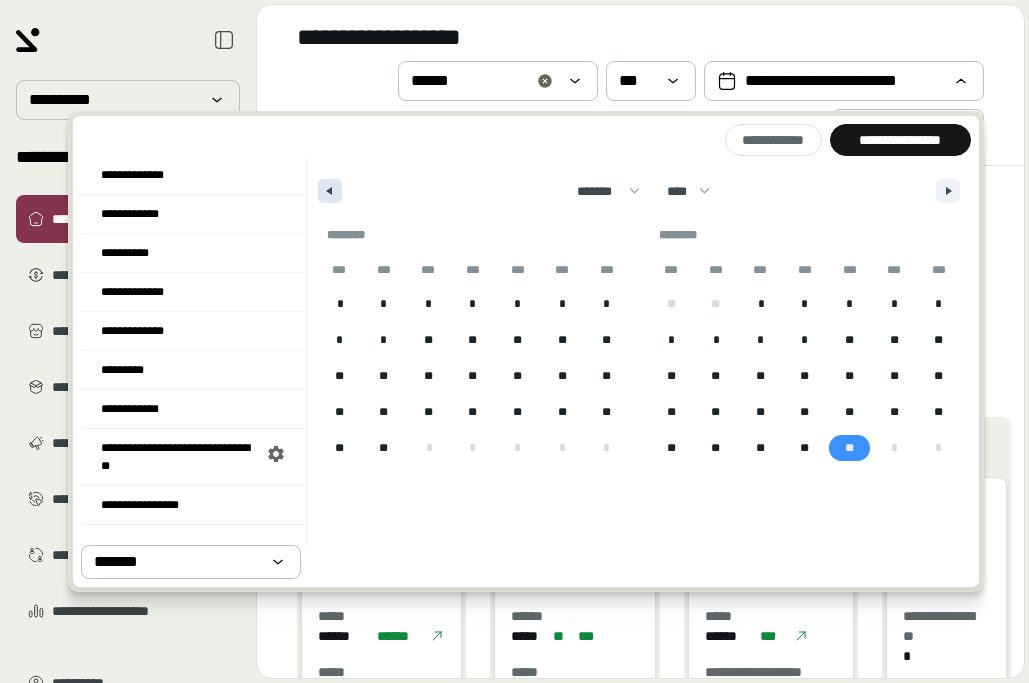 click at bounding box center (327, 191) 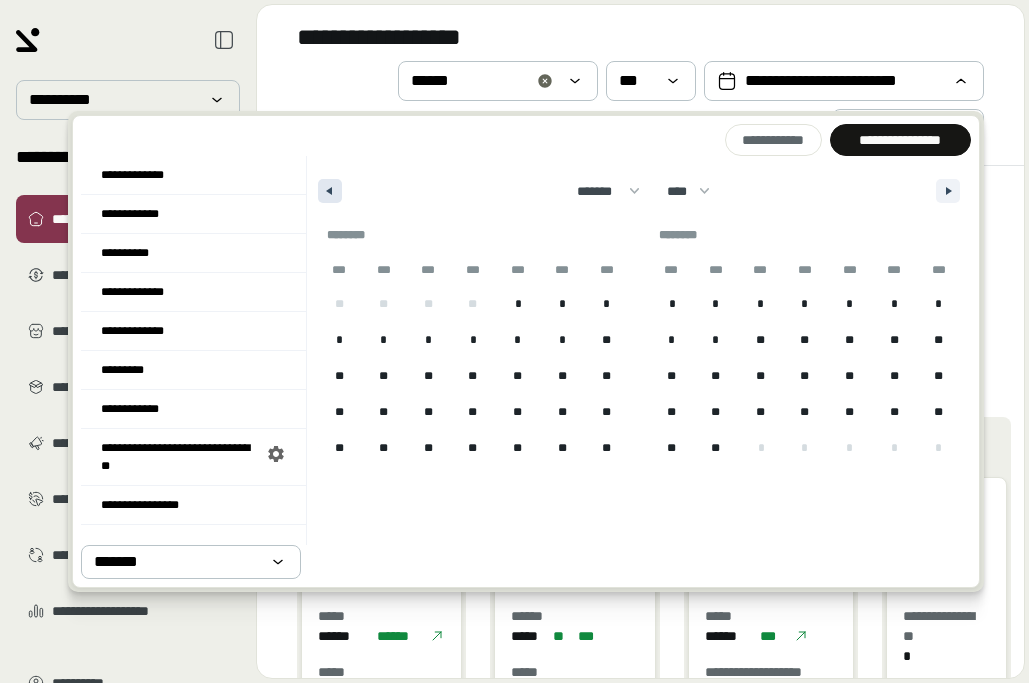click at bounding box center (327, 191) 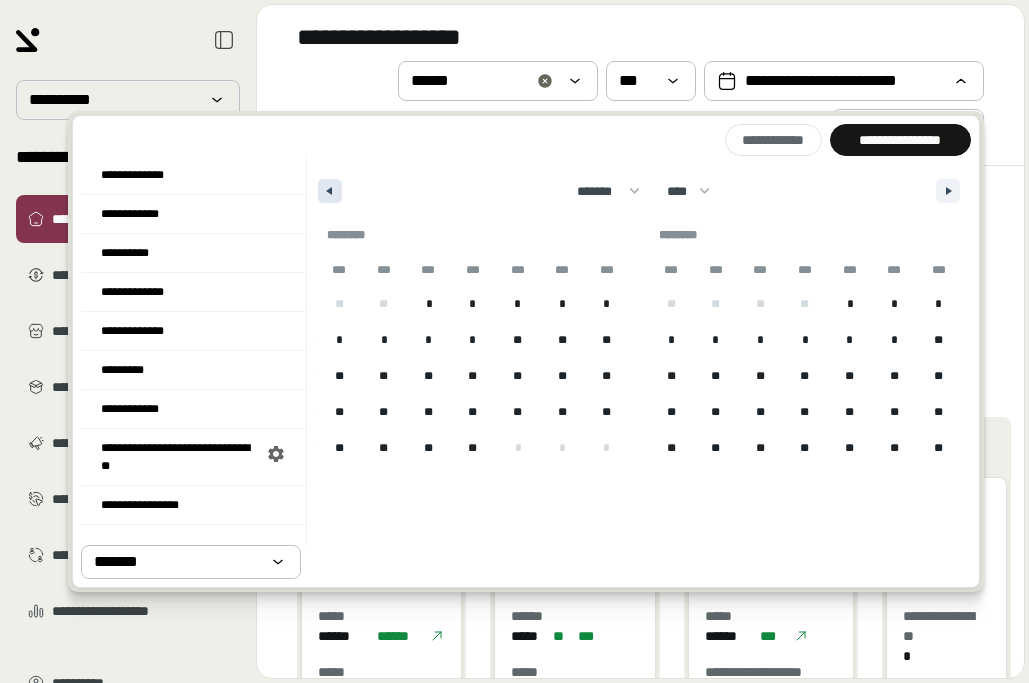 click at bounding box center [327, 191] 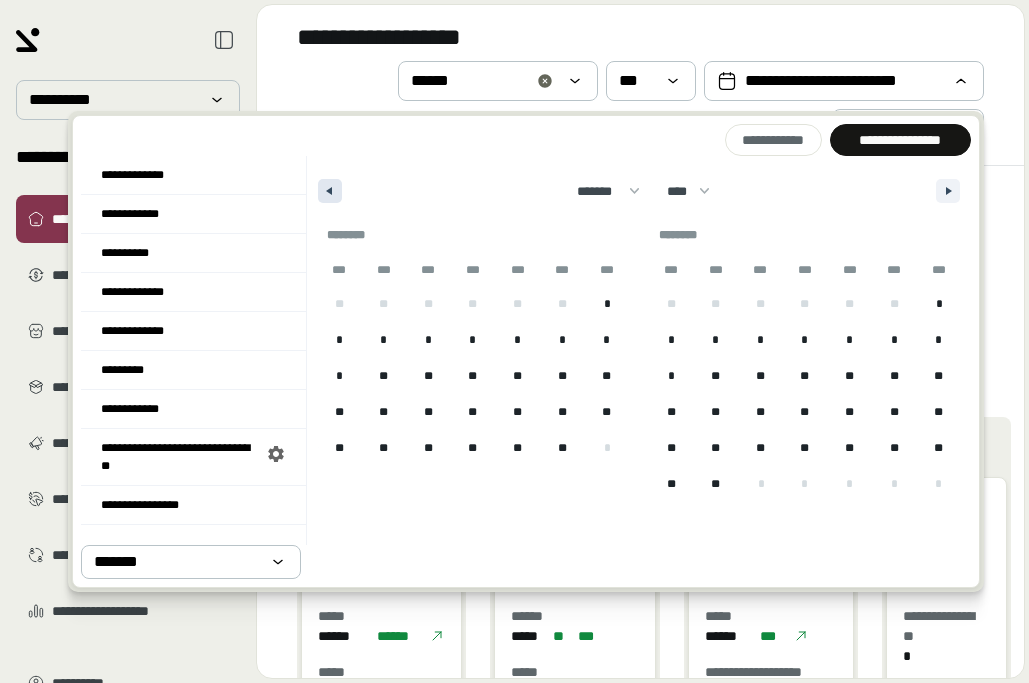 click at bounding box center [327, 191] 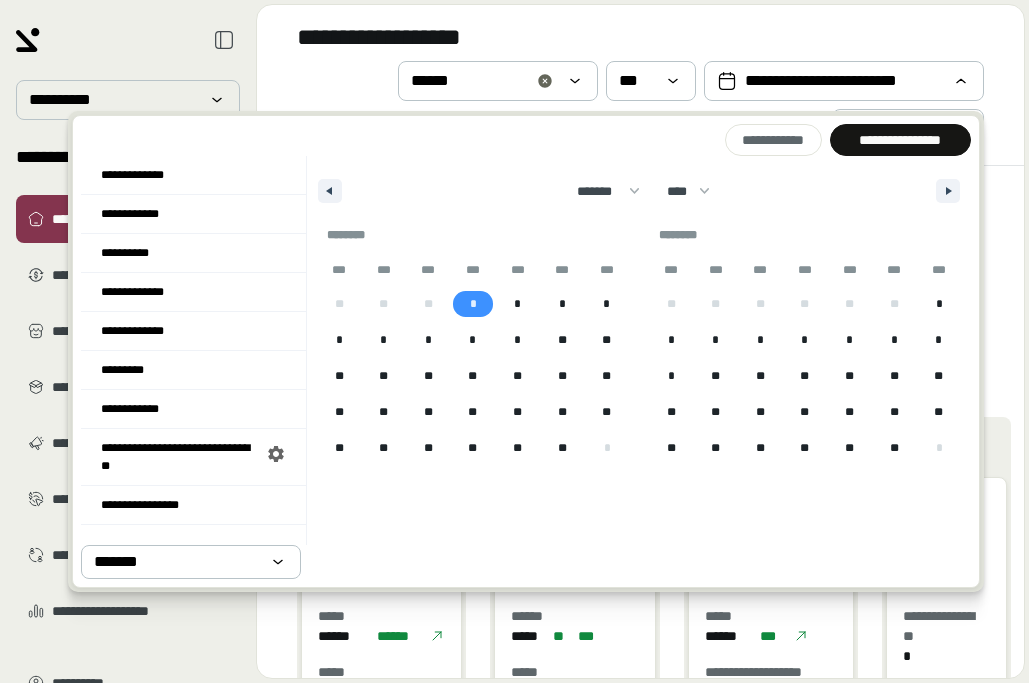 click on "*" at bounding box center [473, 304] 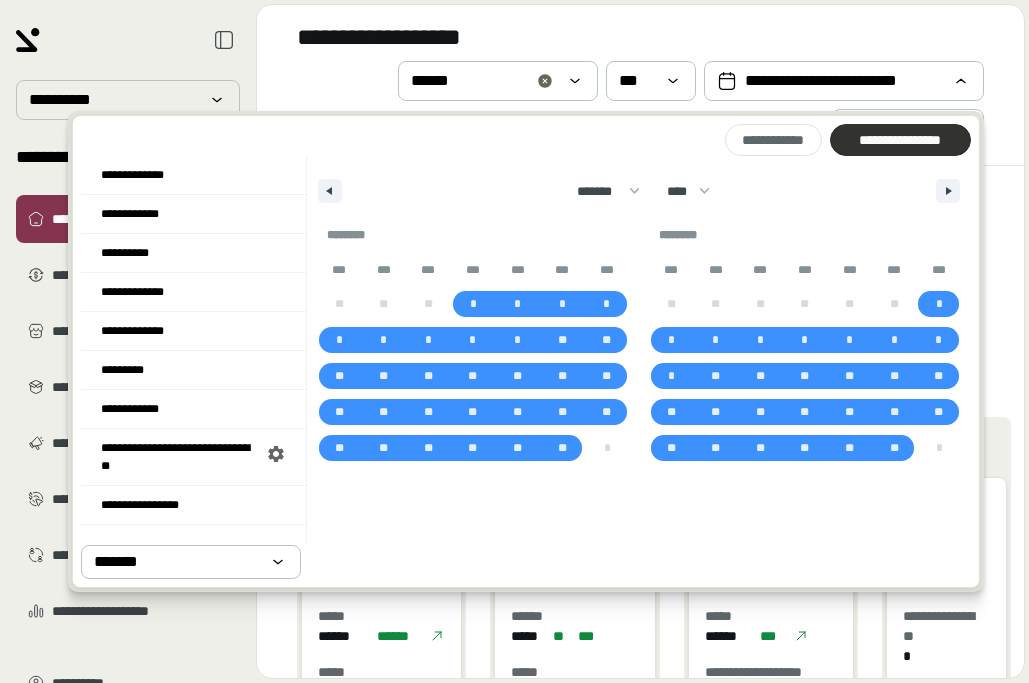 click on "**********" at bounding box center [900, 140] 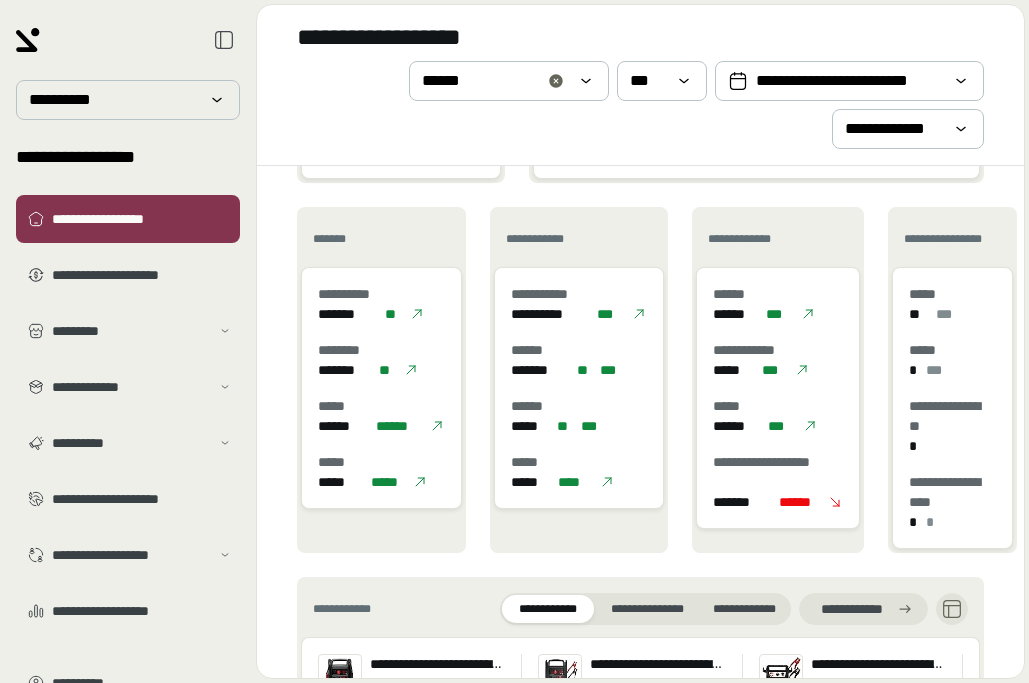 scroll, scrollTop: 0, scrollLeft: 0, axis: both 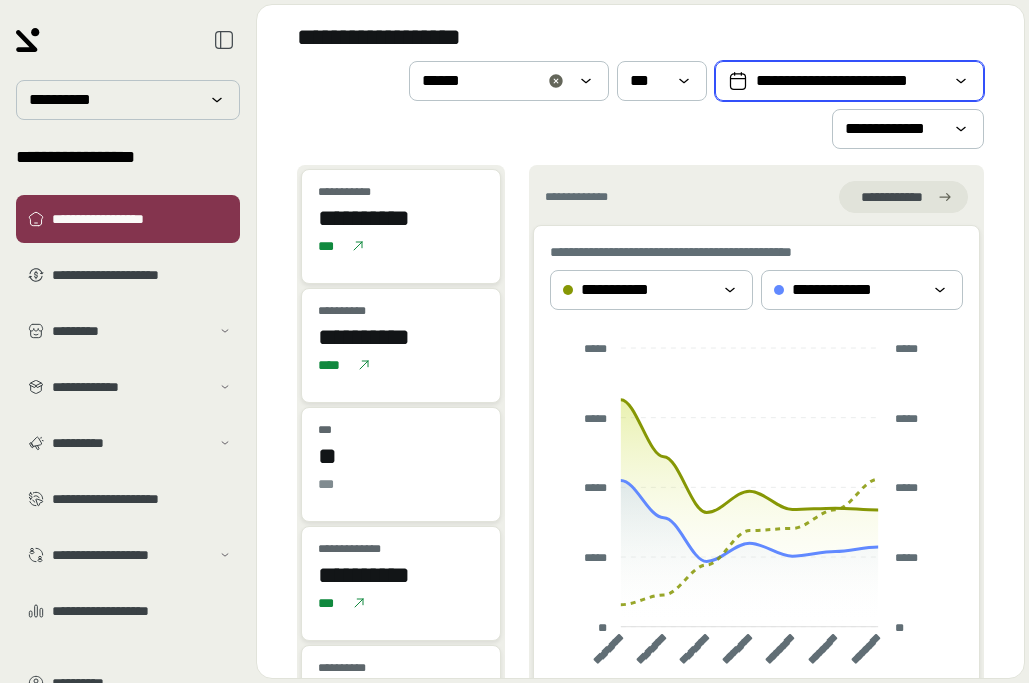 click on "**********" at bounding box center (849, 81) 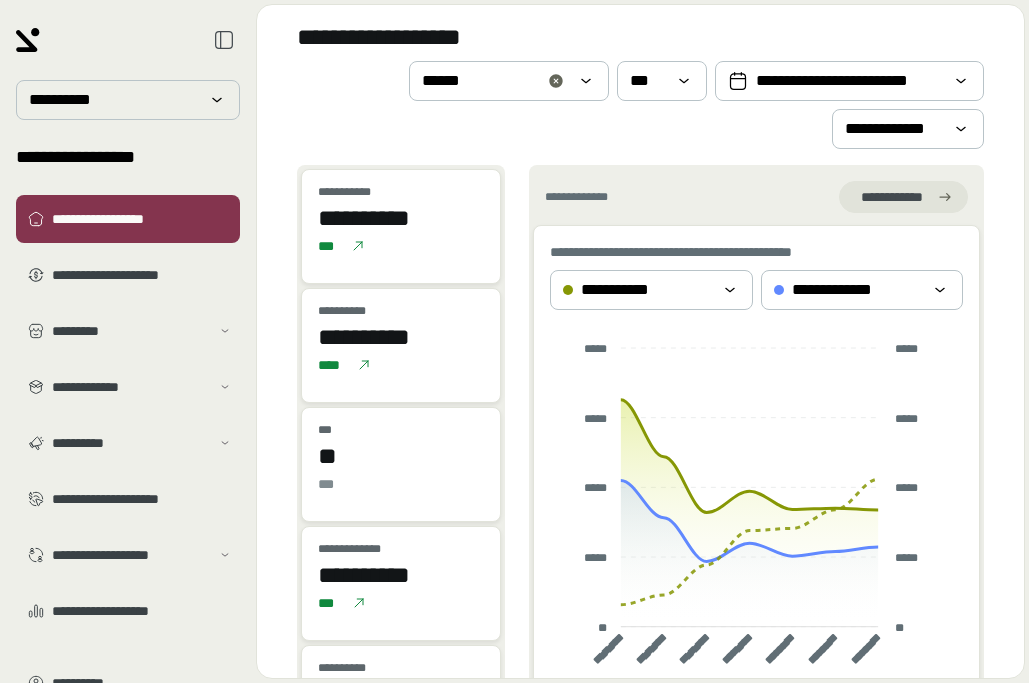 click on "**********" at bounding box center [640, 85] 